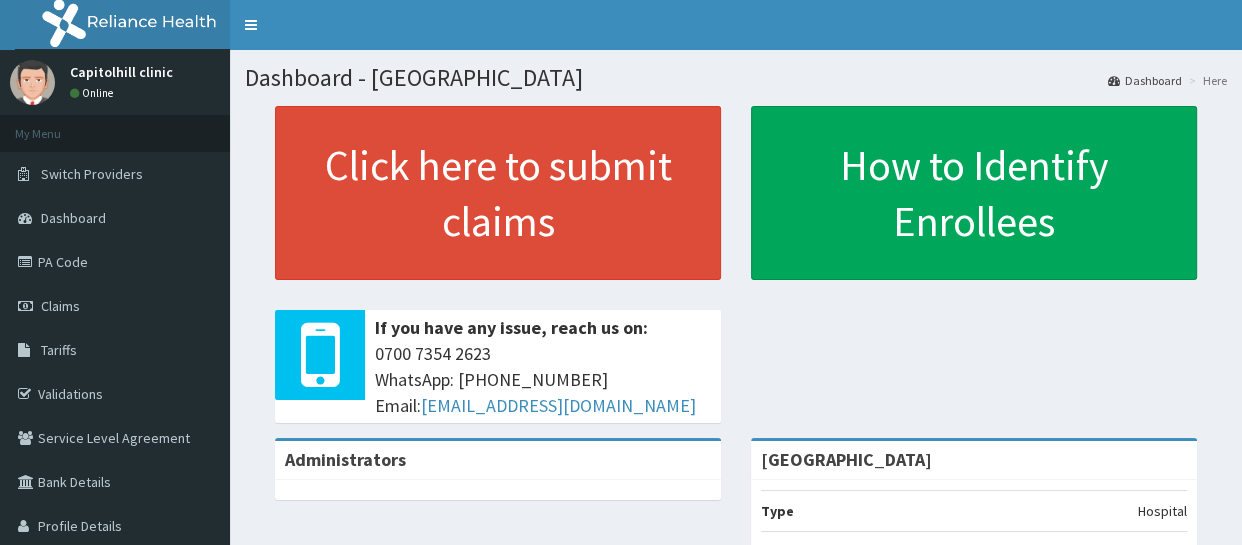 scroll, scrollTop: 0, scrollLeft: 0, axis: both 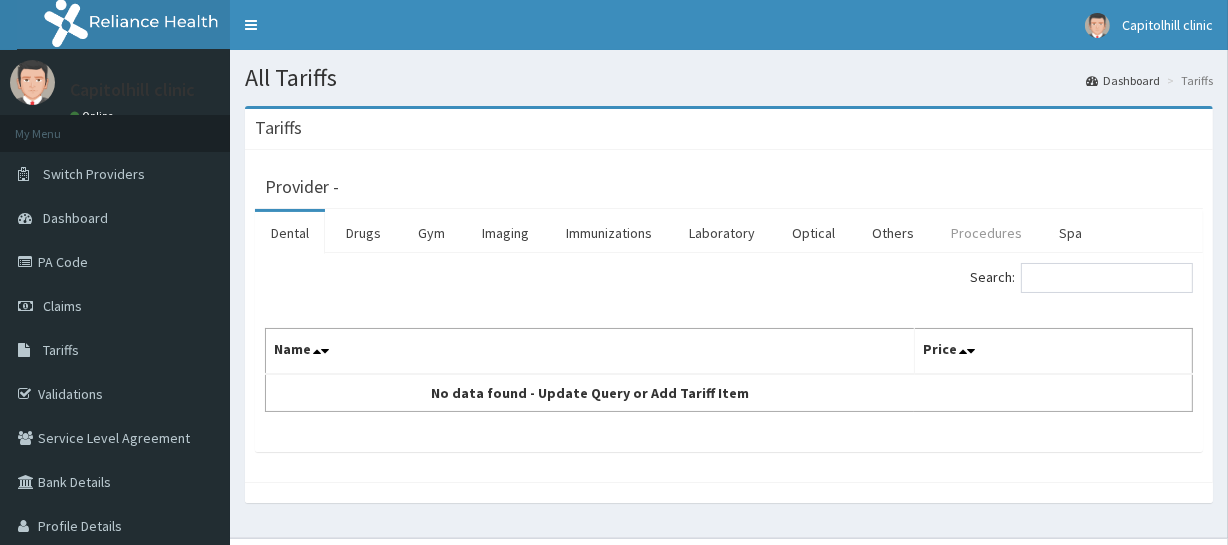 click on "Procedures" at bounding box center [986, 233] 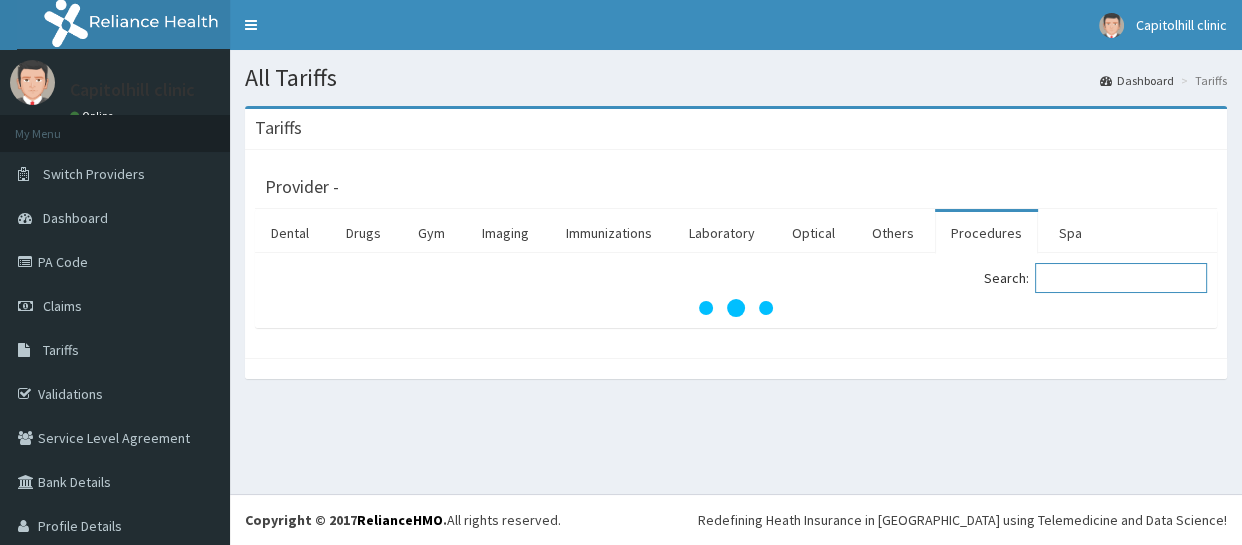 click on "Search:" at bounding box center [1121, 278] 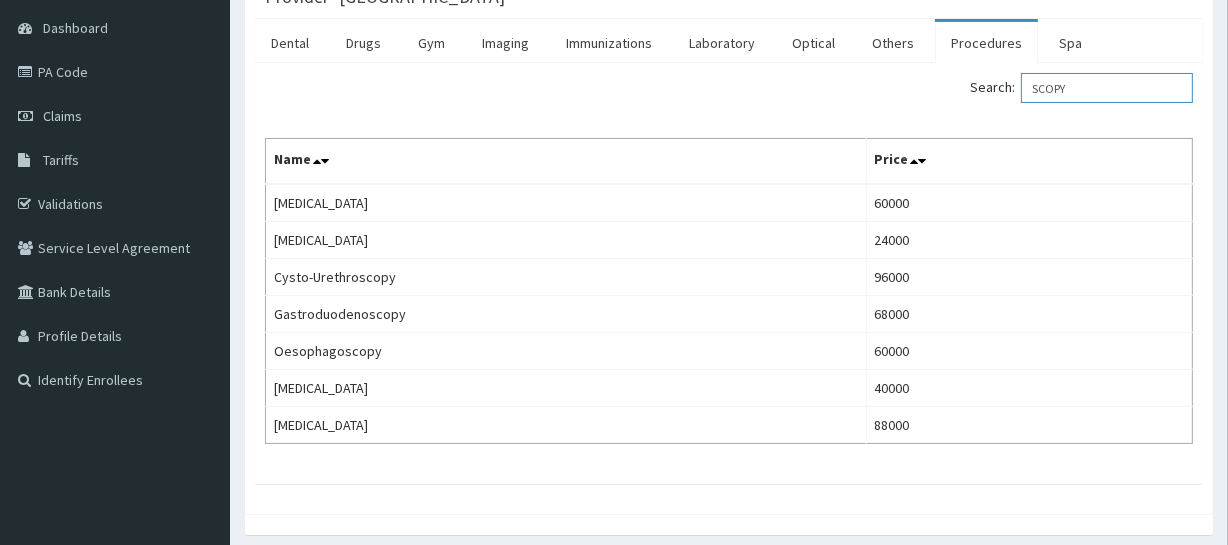 scroll, scrollTop: 202, scrollLeft: 0, axis: vertical 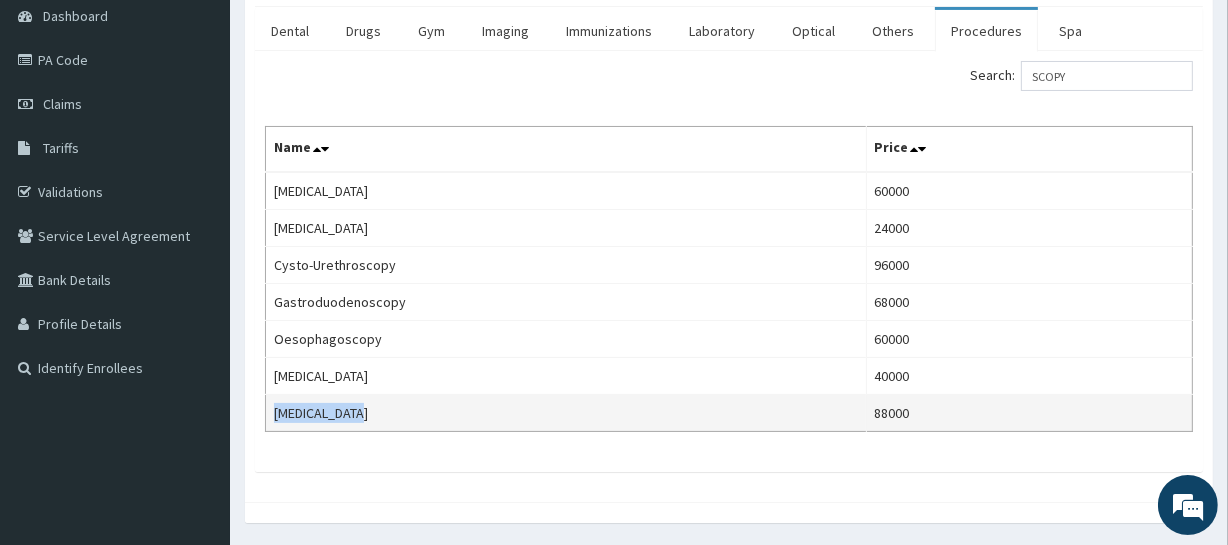 drag, startPoint x: 400, startPoint y: 418, endPoint x: 269, endPoint y: 418, distance: 131 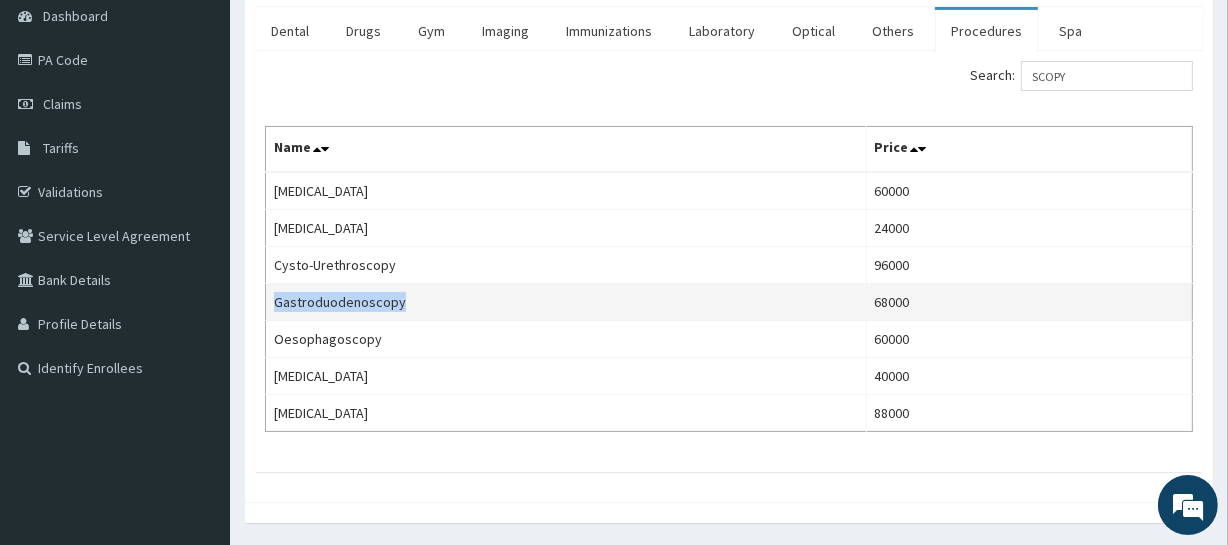 drag, startPoint x: 408, startPoint y: 309, endPoint x: 271, endPoint y: 310, distance: 137.00365 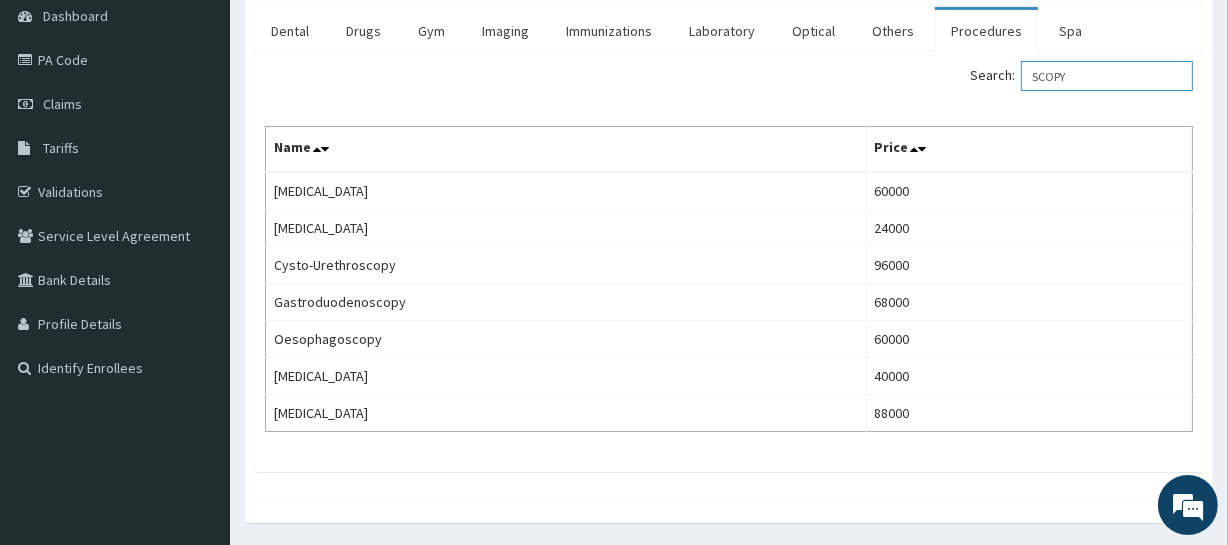 click on "SCOPY" at bounding box center (1107, 76) 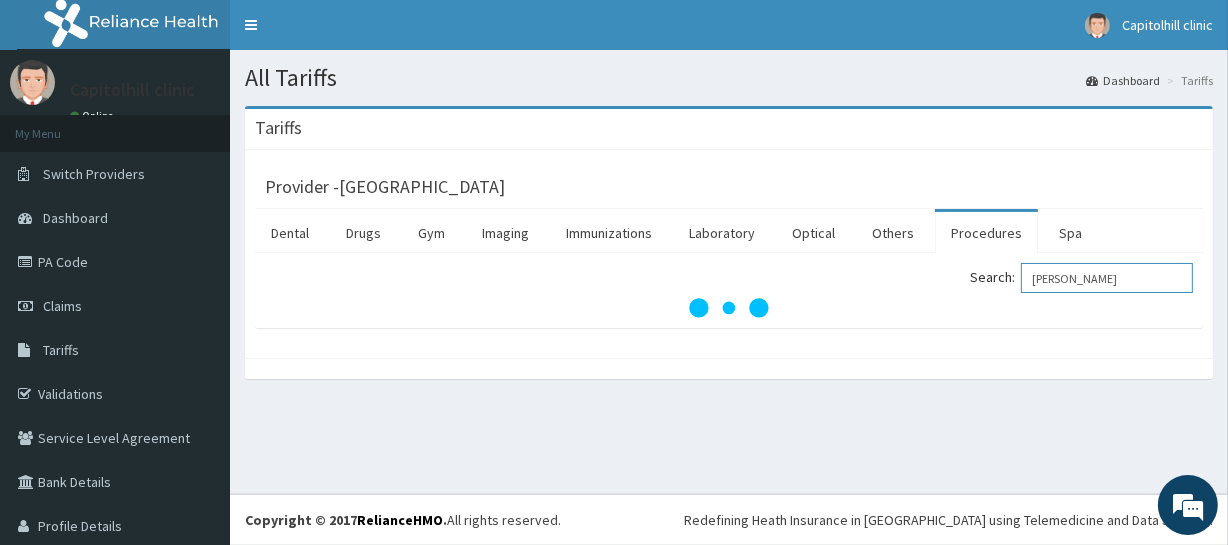 scroll, scrollTop: 0, scrollLeft: 0, axis: both 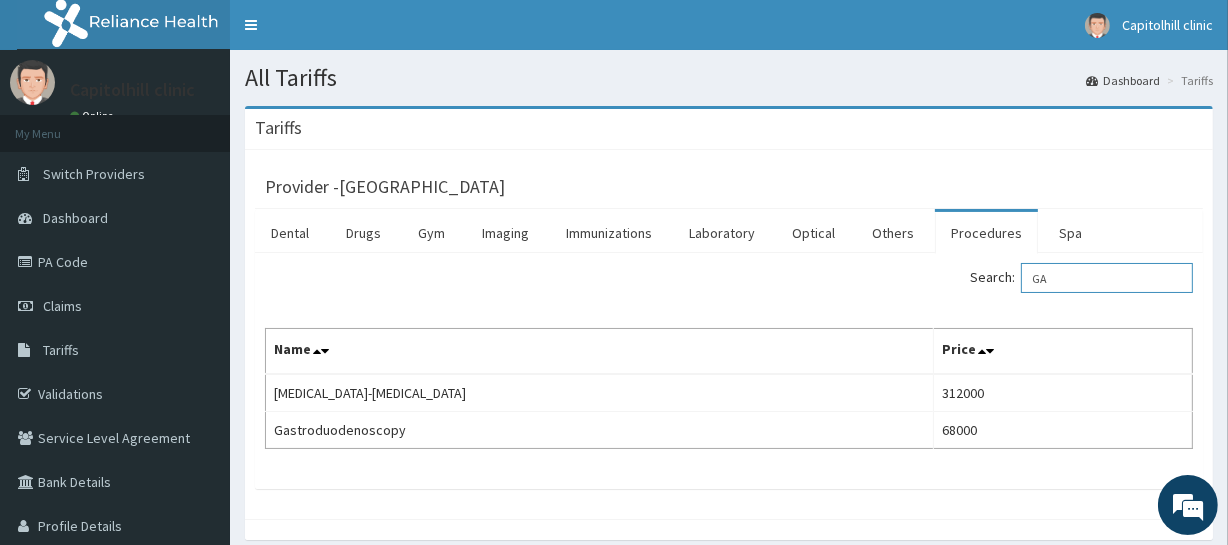 type on "G" 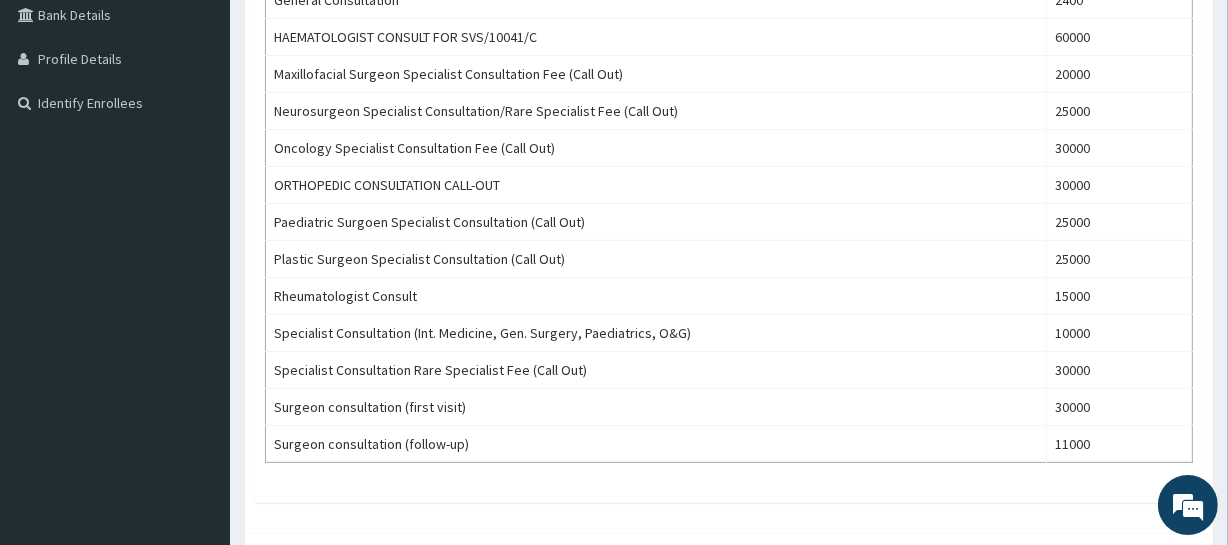 scroll, scrollTop: 473, scrollLeft: 0, axis: vertical 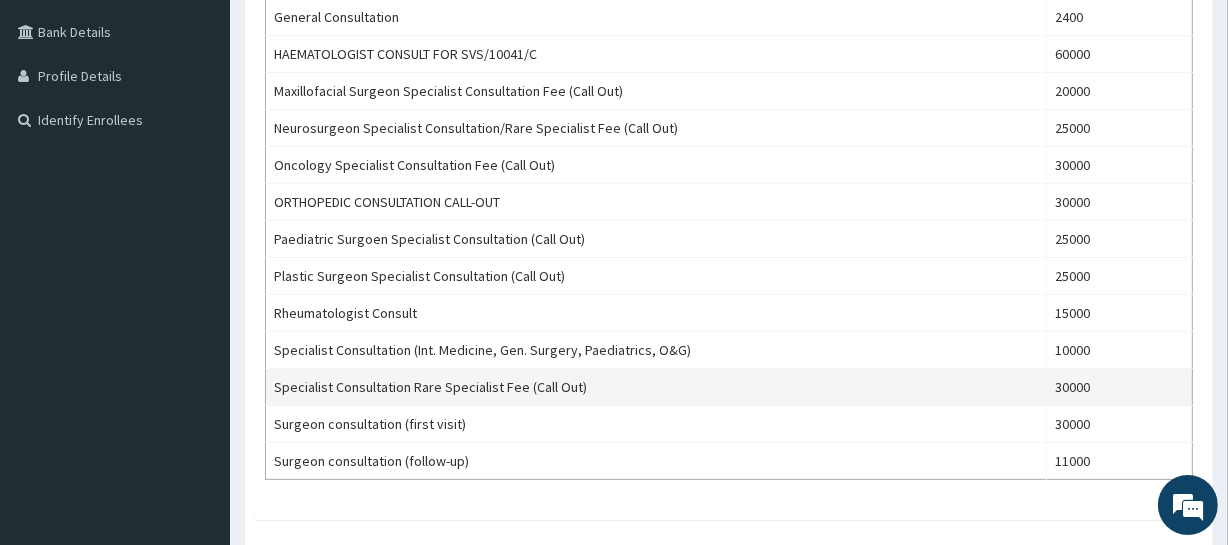 type on "CONSULT" 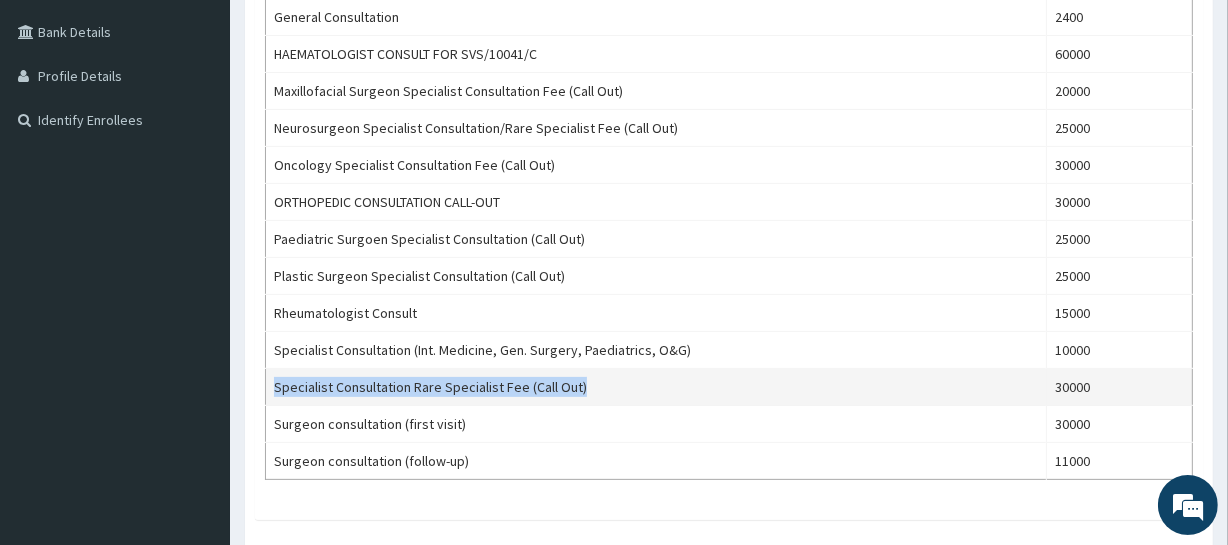 drag, startPoint x: 598, startPoint y: 391, endPoint x: 269, endPoint y: 397, distance: 329.05472 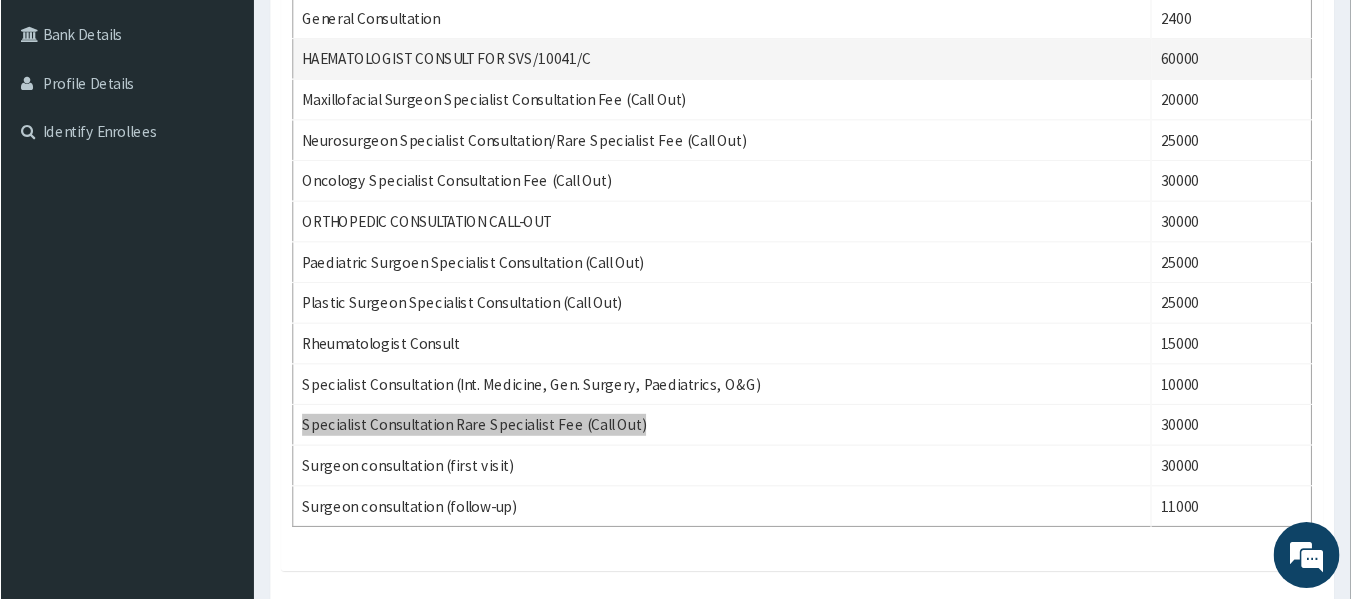 scroll, scrollTop: 451, scrollLeft: 0, axis: vertical 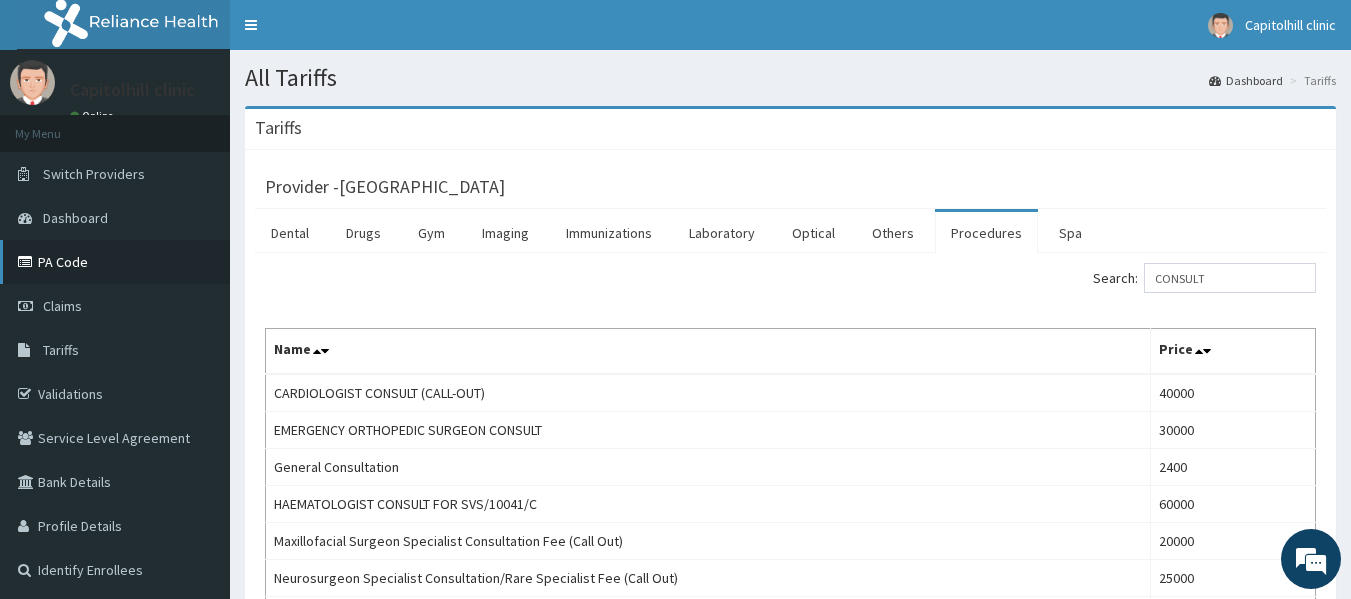 click on "PA Code" at bounding box center (115, 262) 